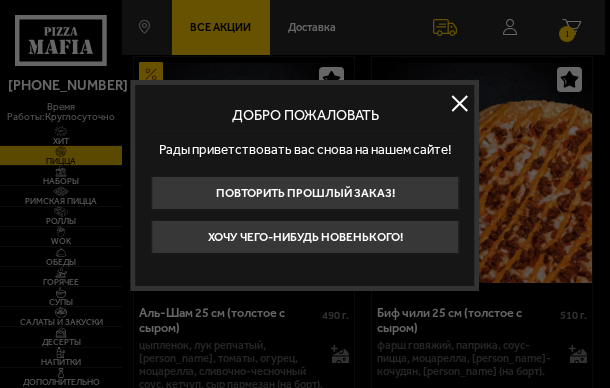 scroll, scrollTop: 100, scrollLeft: 0, axis: vertical 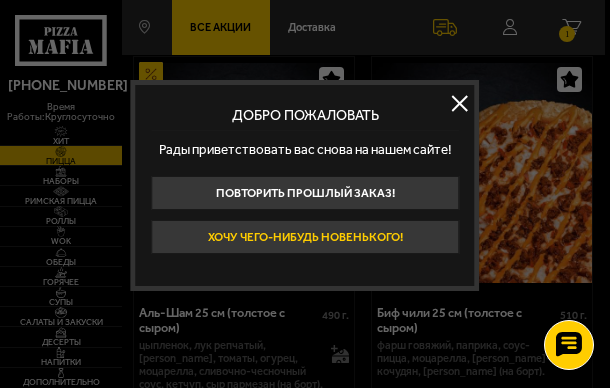 click on "Хочу чего-нибудь новенького!" at bounding box center (305, 237) 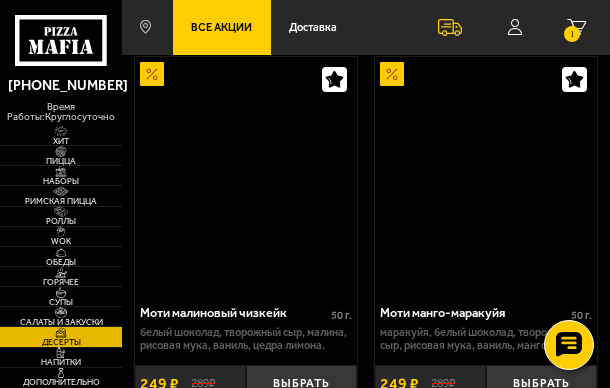 scroll, scrollTop: 0, scrollLeft: 0, axis: both 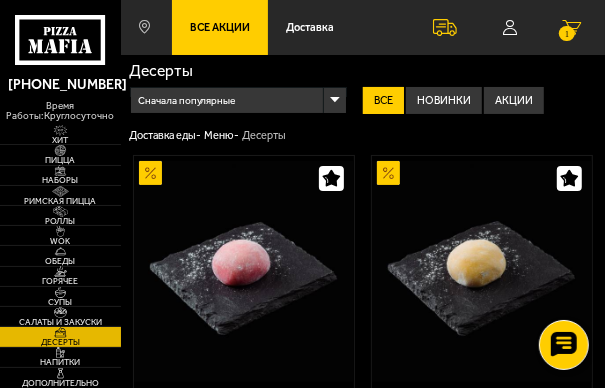 click on "1" at bounding box center [572, 28] 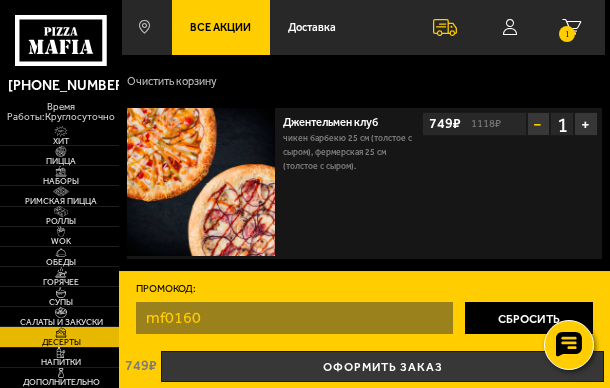 click on "−" at bounding box center (539, 124) 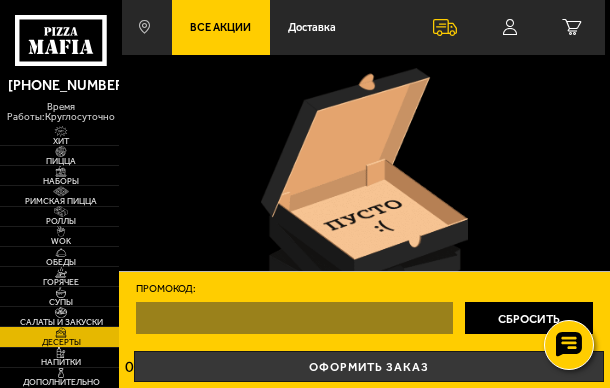 scroll, scrollTop: 100, scrollLeft: 0, axis: vertical 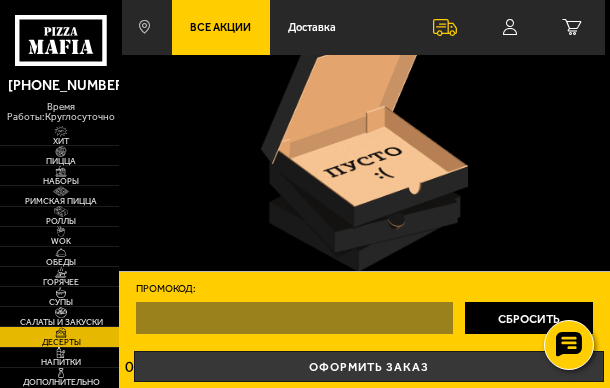 click on "Сбросить" at bounding box center [529, 318] 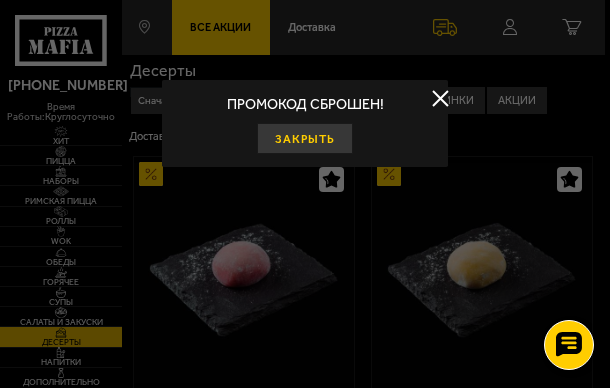 click on "Закрыть" at bounding box center (304, 139) 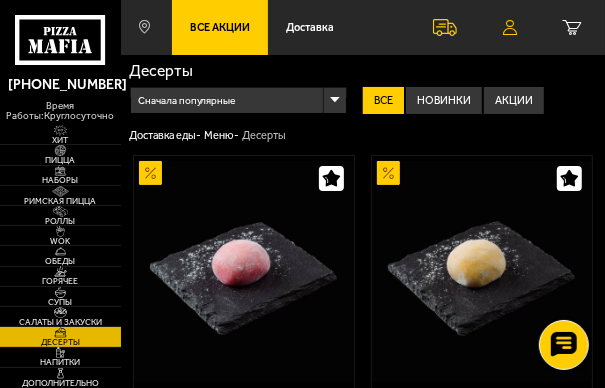 click at bounding box center [510, 28] 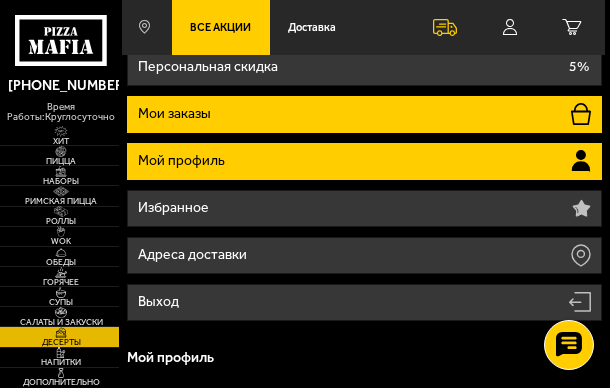 scroll, scrollTop: 100, scrollLeft: 0, axis: vertical 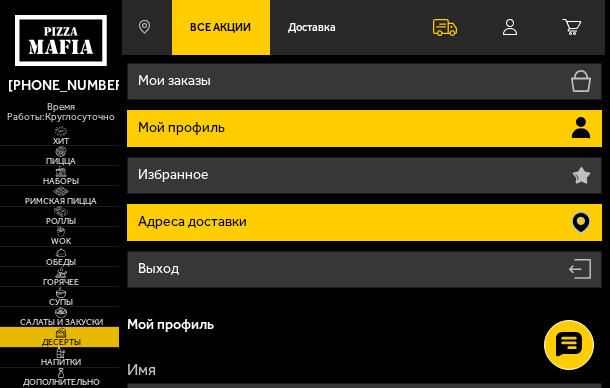 click on "Адреса доставки" at bounding box center [364, 222] 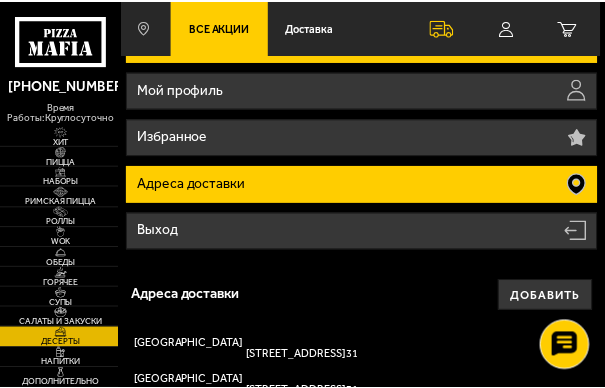 scroll, scrollTop: 38, scrollLeft: 0, axis: vertical 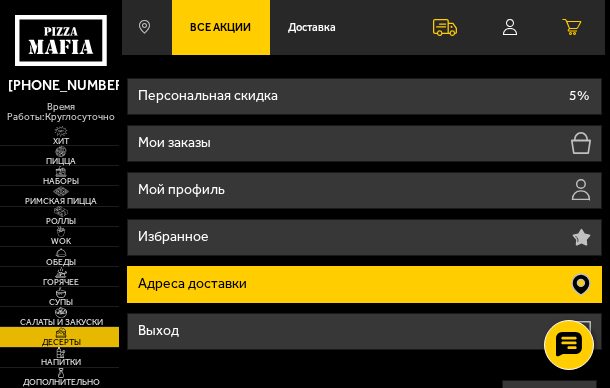 click on "0  руб. 0  шт." at bounding box center (572, 27) 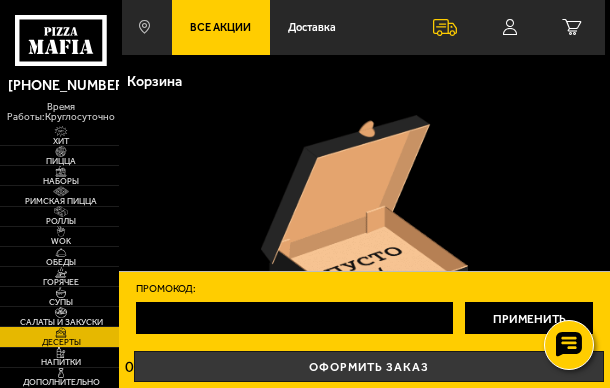 click on "Промокод:" at bounding box center [295, 318] 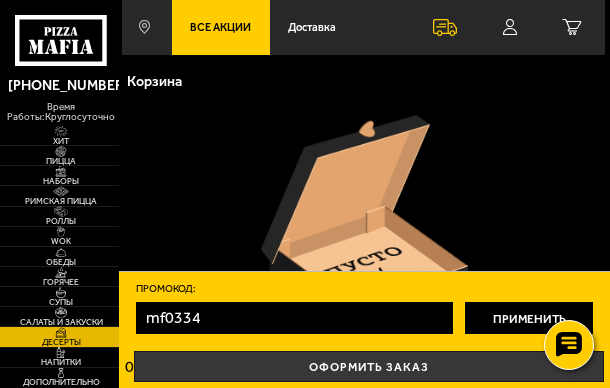 type on "mf0334" 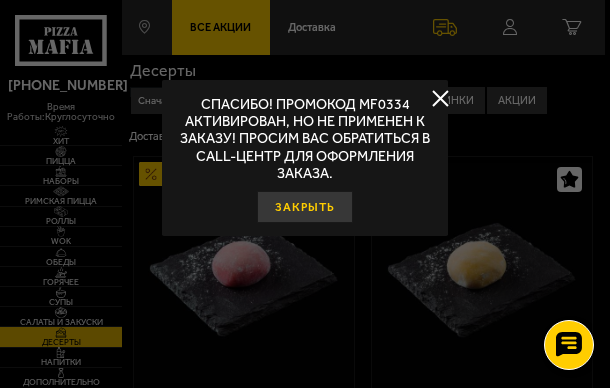 click on "Закрыть" at bounding box center [304, 207] 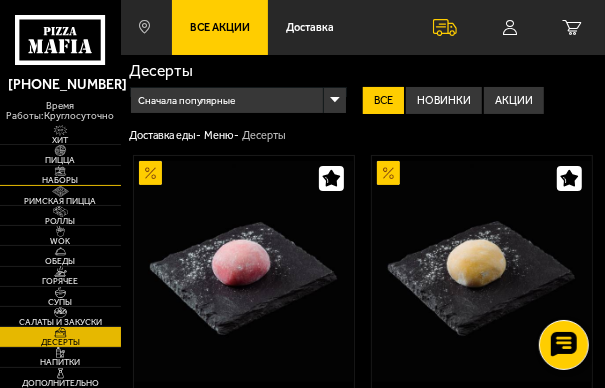 click on "Наборы" at bounding box center [60, 175] 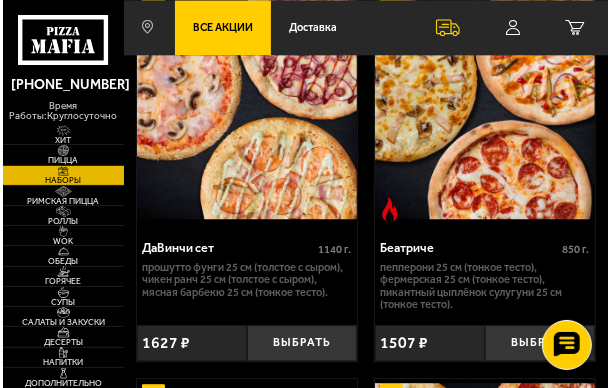 scroll, scrollTop: 1800, scrollLeft: 0, axis: vertical 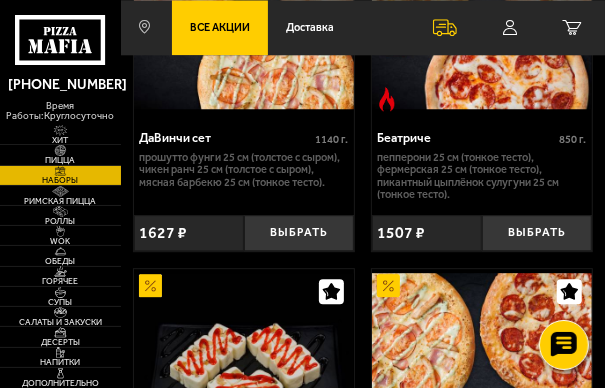 click on "Беатриче 850   г . Пепперони 25 см (тонкое тесто), Фермерская 25 см (тонкое тесто), Пикантный цыплёнок сулугуни 25 см (тонкое тесто). Выбрать 1507   ₽" at bounding box center (482, 67) 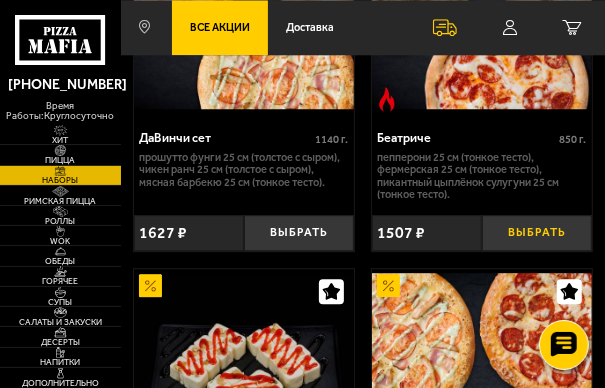 click on "Выбрать" at bounding box center (537, 233) 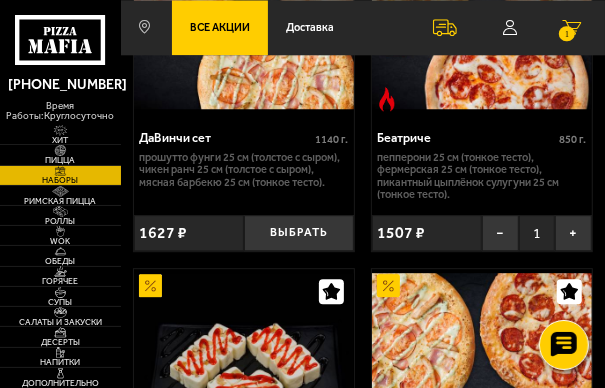 click on "1 999  руб. 1  шт." at bounding box center (572, 27) 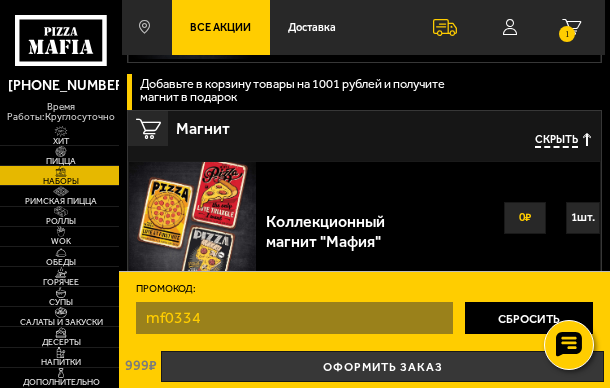 scroll, scrollTop: 1236, scrollLeft: 0, axis: vertical 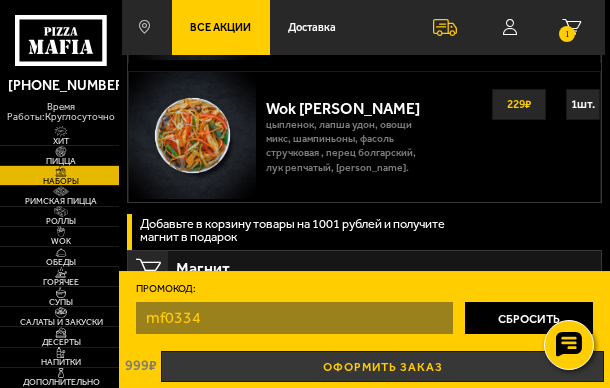 click on "Оформить заказ" at bounding box center (382, 367) 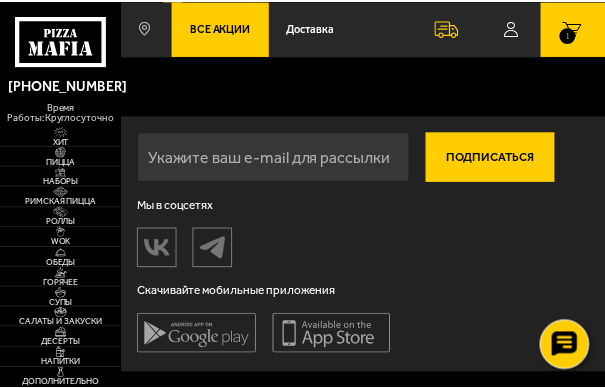 scroll, scrollTop: 0, scrollLeft: 0, axis: both 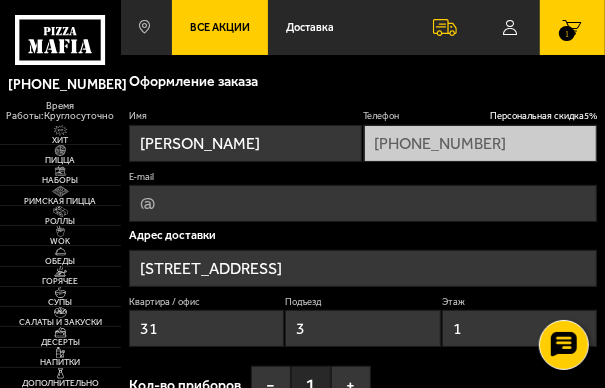 type on "Новолитовская улица, 11" 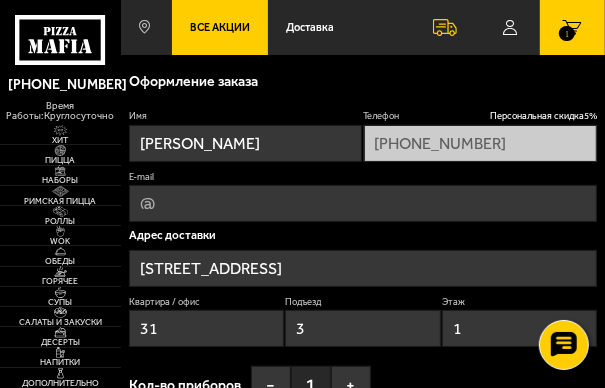 click on "E-mail" at bounding box center (363, 203) 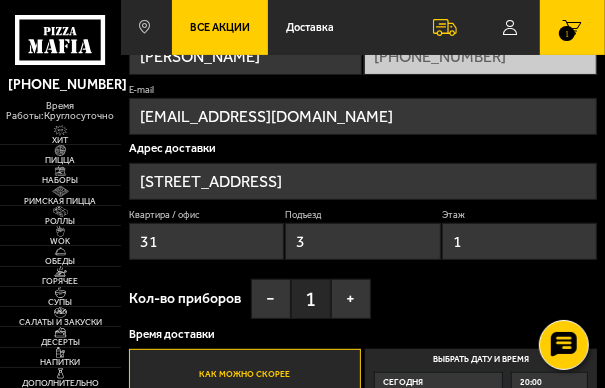 scroll, scrollTop: 200, scrollLeft: 0, axis: vertical 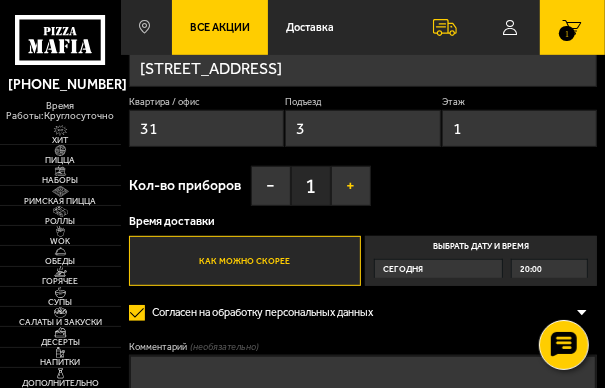 click on "+" at bounding box center (351, 186) 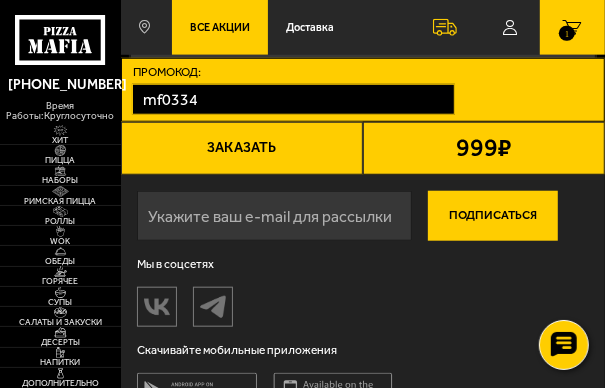 scroll, scrollTop: 507, scrollLeft: 0, axis: vertical 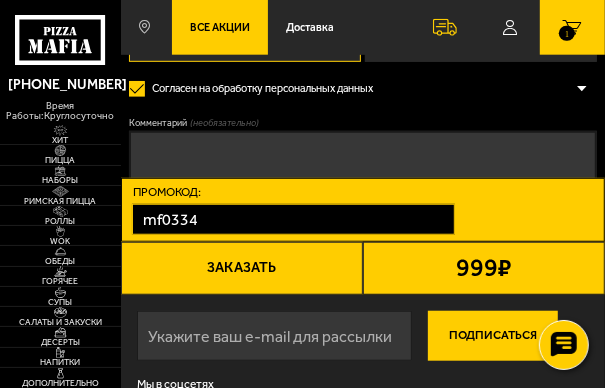 click on "Имя Александр Телефон Персональная скидка  5 % +7 (965) 024-43-84 E-mail prothenko@gmail.com Адрес доставки Новолитовская улица, 11 Квартира / офис 31 Подъезд  3 Этаж  1 Кол-во приборов − 2 + Время доставки Как можно скорее Выбрать дату и время Сегодня 20:00 Согласен на обработку персональных данных Оформить заказ без звонка оператора Вы будете зарегистрированы автоматически. Комментарий   (необязательно) Промокод: mf0334 Применить 999  ₽ Выбрать способ оплаты Заказать" at bounding box center (363, -10) 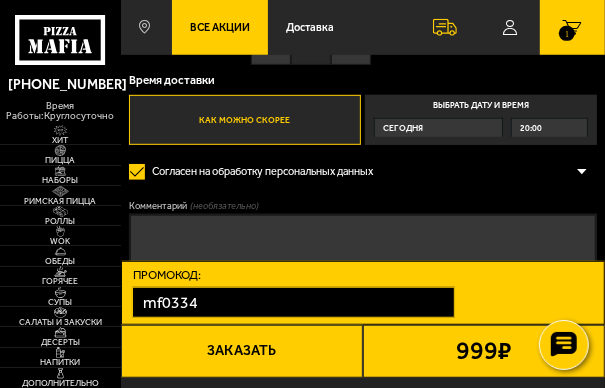scroll, scrollTop: 207, scrollLeft: 0, axis: vertical 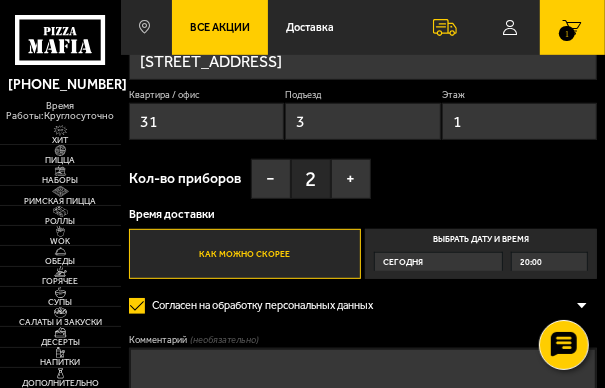 click on "Как можно скорее" at bounding box center [245, 254] 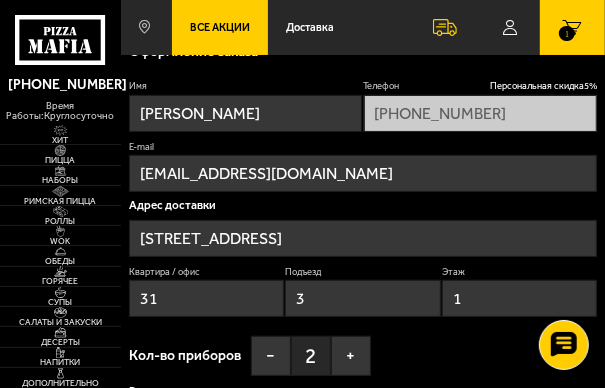 scroll, scrollTop: 0, scrollLeft: 0, axis: both 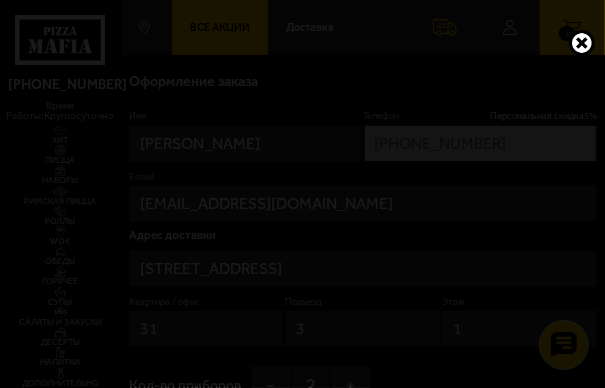 click at bounding box center [582, 43] 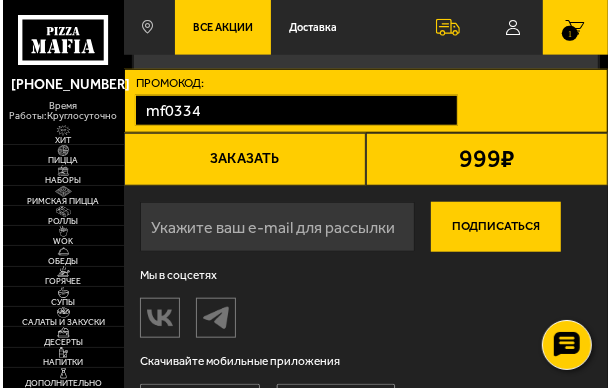 scroll, scrollTop: 500, scrollLeft: 0, axis: vertical 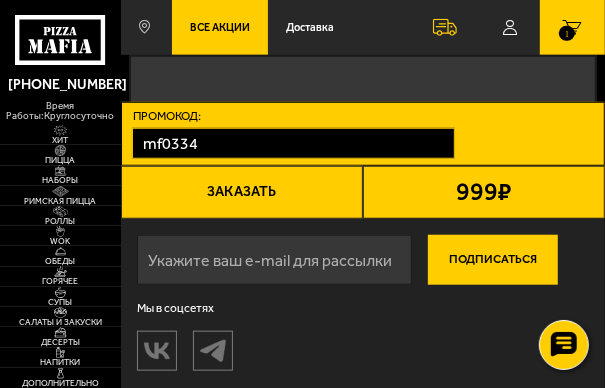 click on "Заказать" at bounding box center (242, 193) 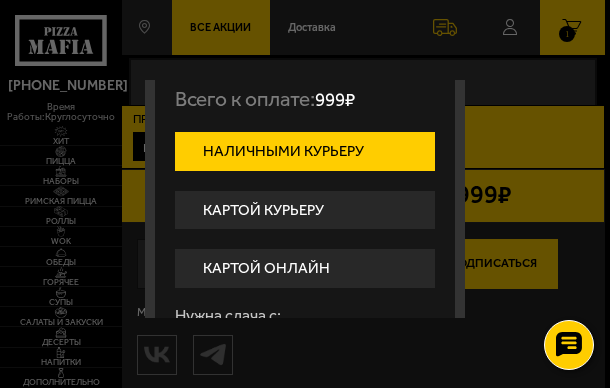 scroll, scrollTop: 100, scrollLeft: 0, axis: vertical 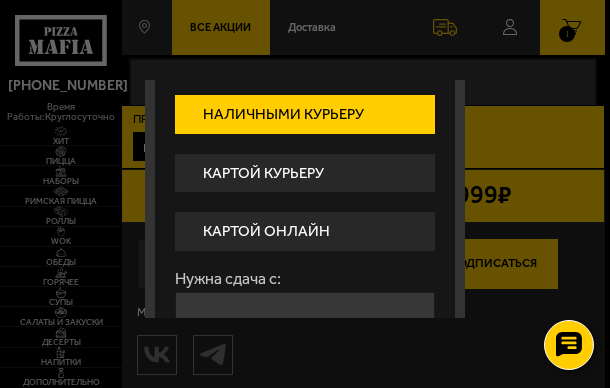 click on "Картой онлайн" at bounding box center (305, 231) 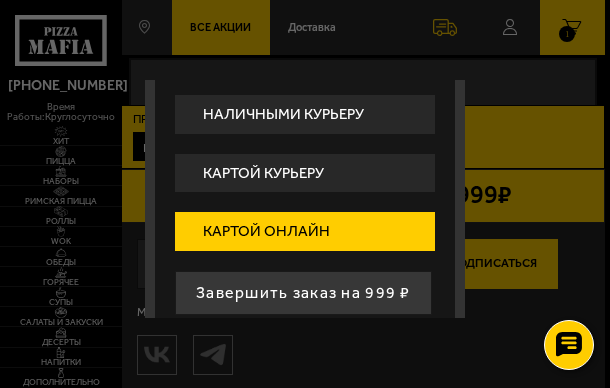 scroll, scrollTop: 126, scrollLeft: 0, axis: vertical 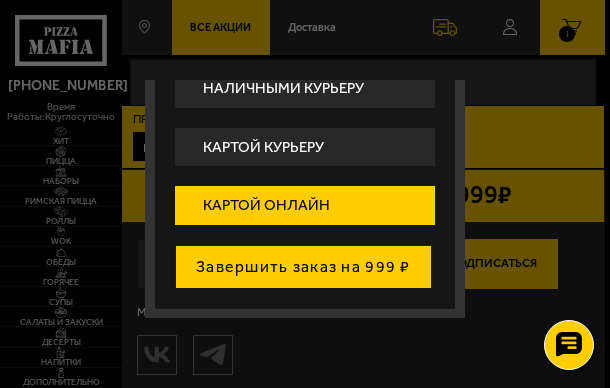click on "Завершить заказ на 999 ₽" at bounding box center (303, 267) 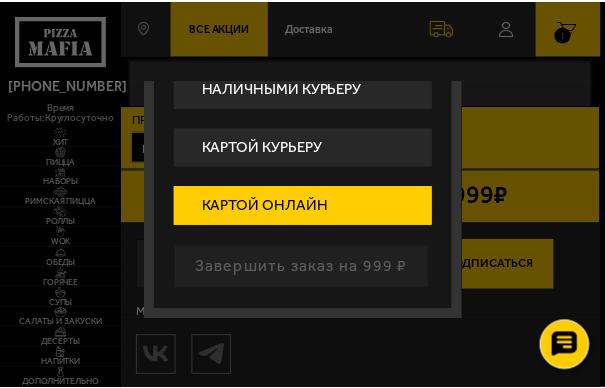 scroll, scrollTop: 0, scrollLeft: 0, axis: both 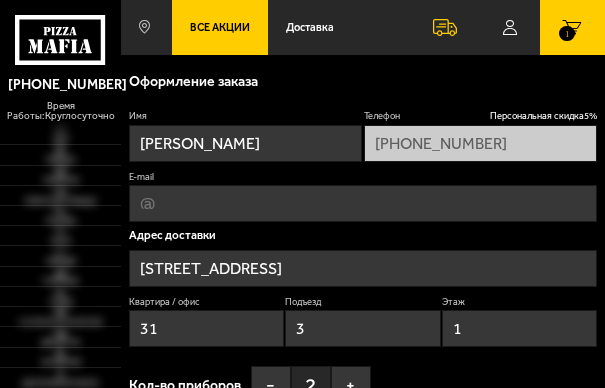 type on "[STREET_ADDRESS]" 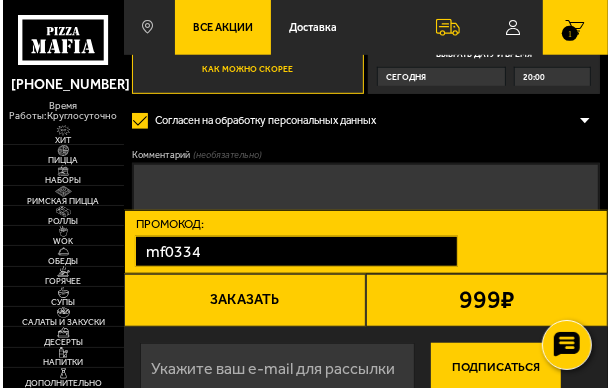 scroll, scrollTop: 400, scrollLeft: 0, axis: vertical 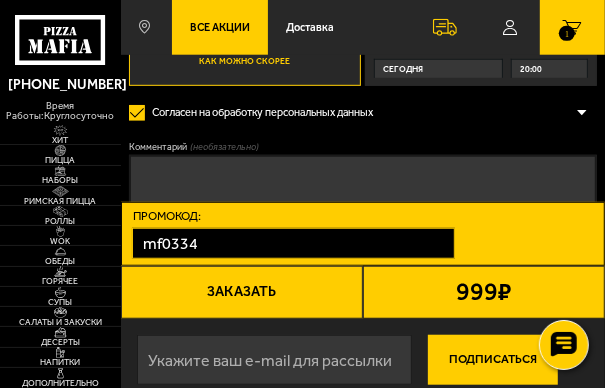 click on "Заказать" at bounding box center [242, 293] 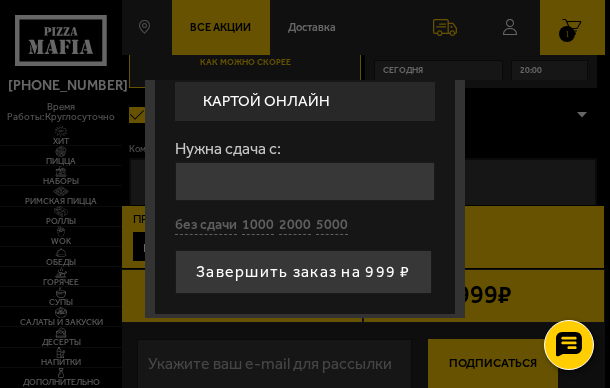 scroll, scrollTop: 234, scrollLeft: 0, axis: vertical 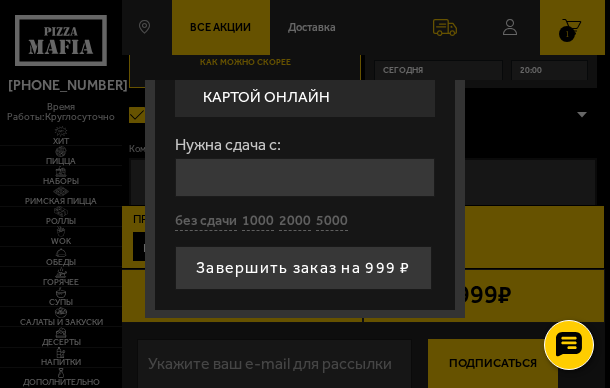 click on "Картой онлайн" at bounding box center [305, 97] 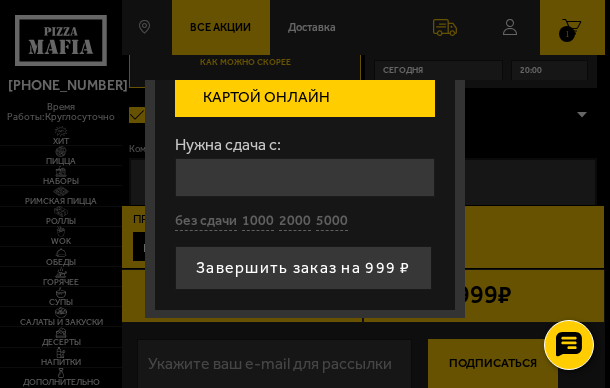 scroll, scrollTop: 126, scrollLeft: 0, axis: vertical 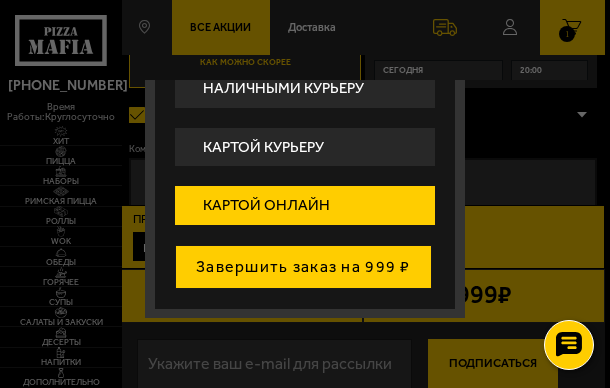 click on "Завершить заказ на 999 ₽" at bounding box center (303, 267) 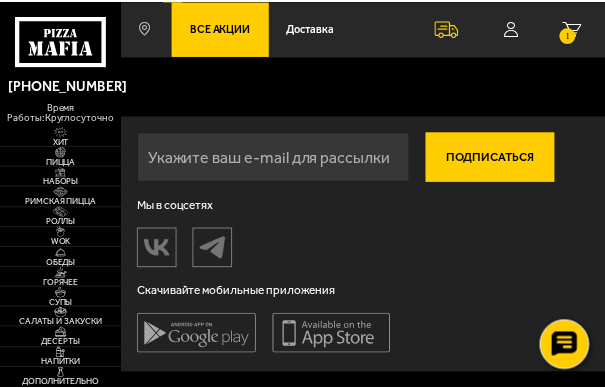 scroll, scrollTop: 0, scrollLeft: 0, axis: both 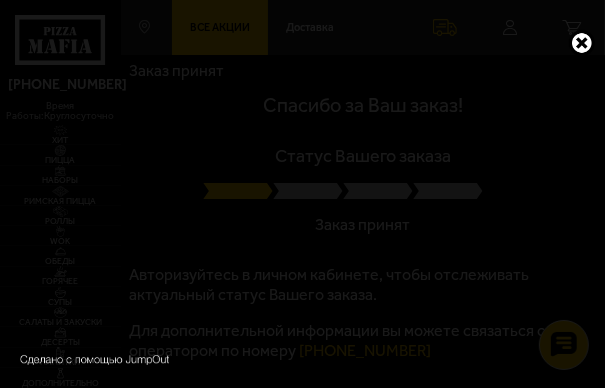 click at bounding box center [582, 43] 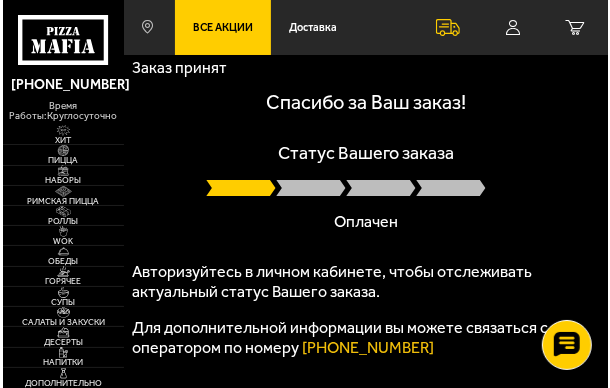 scroll, scrollTop: 0, scrollLeft: 0, axis: both 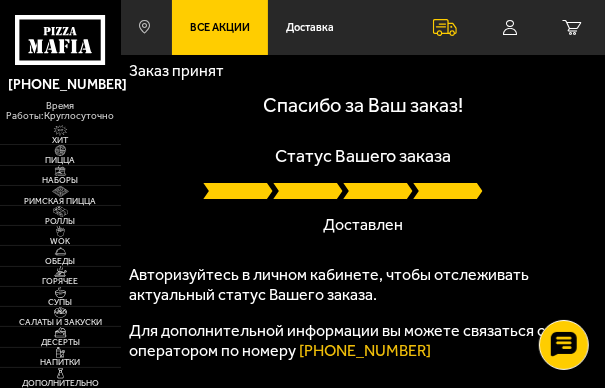 click 